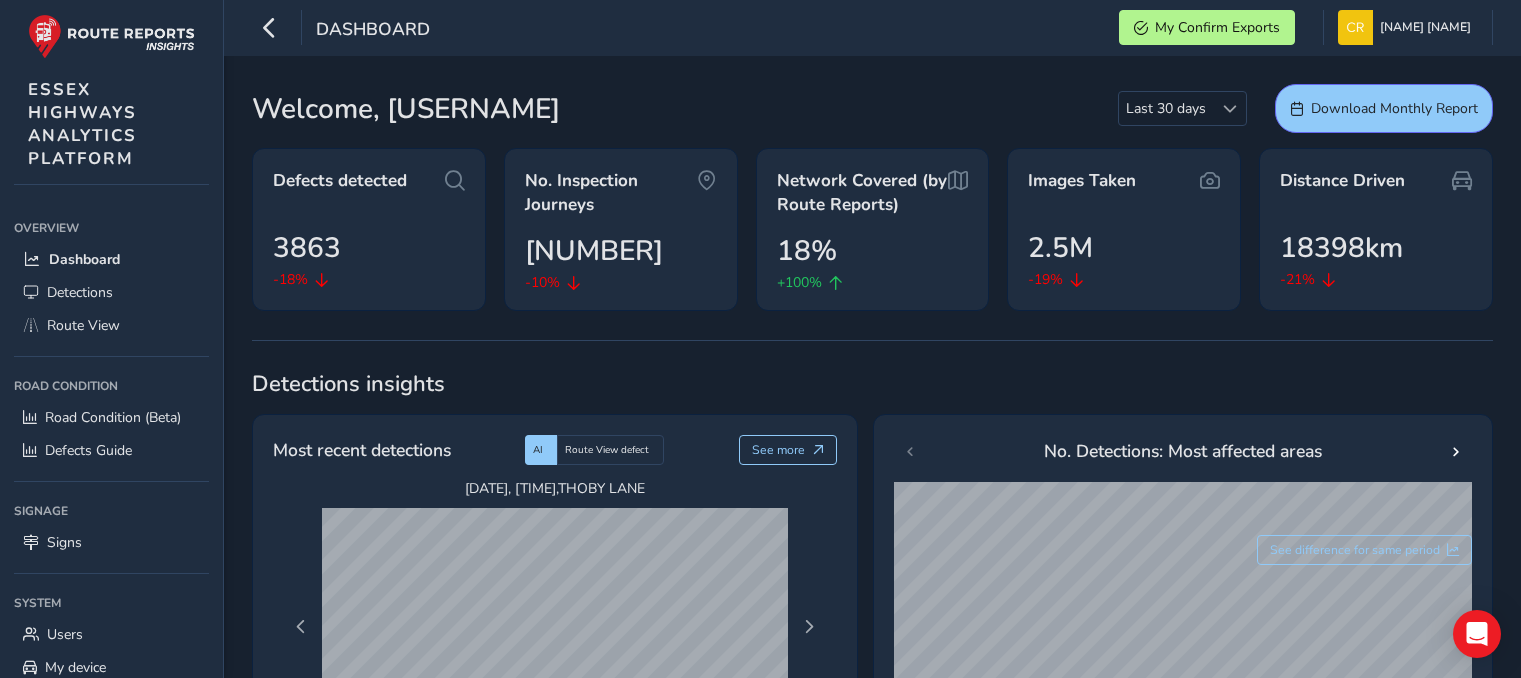 scroll, scrollTop: 0, scrollLeft: 0, axis: both 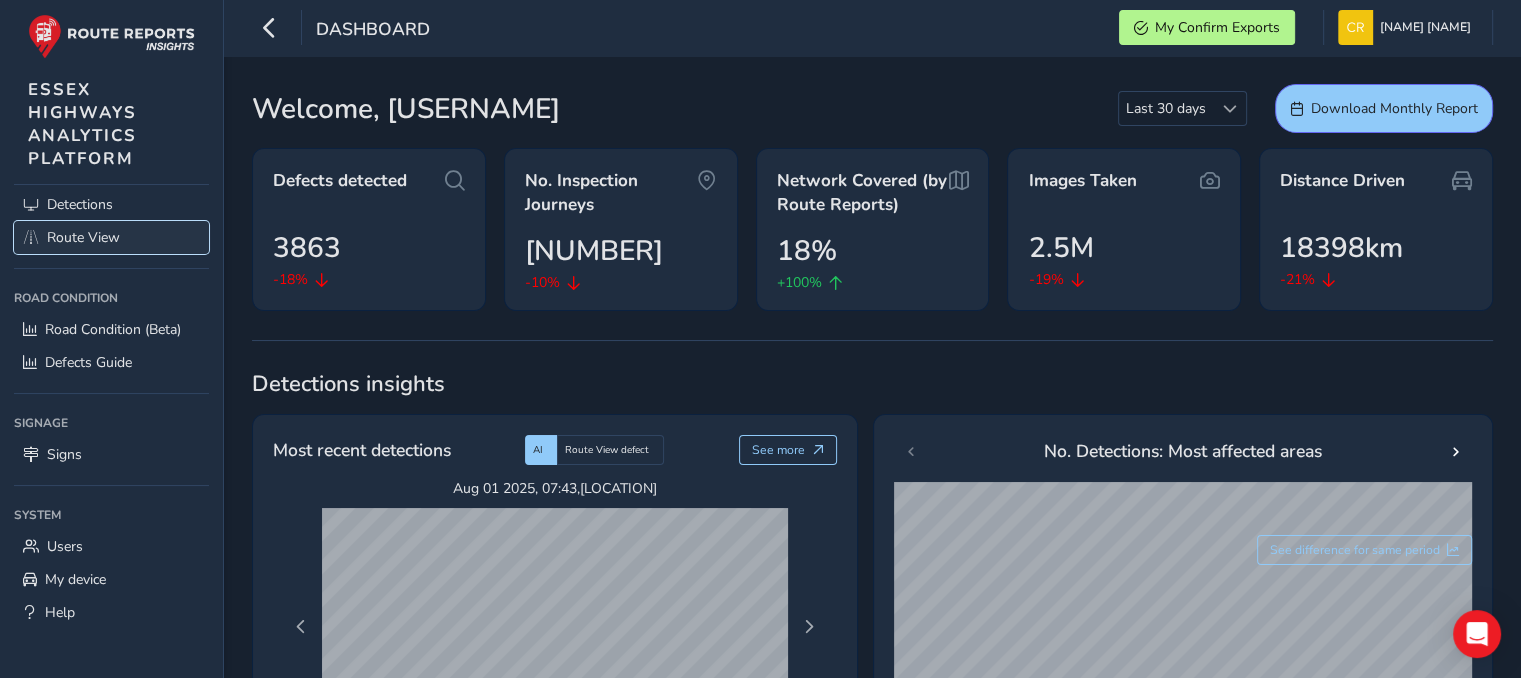 click on "Route View" at bounding box center [83, 237] 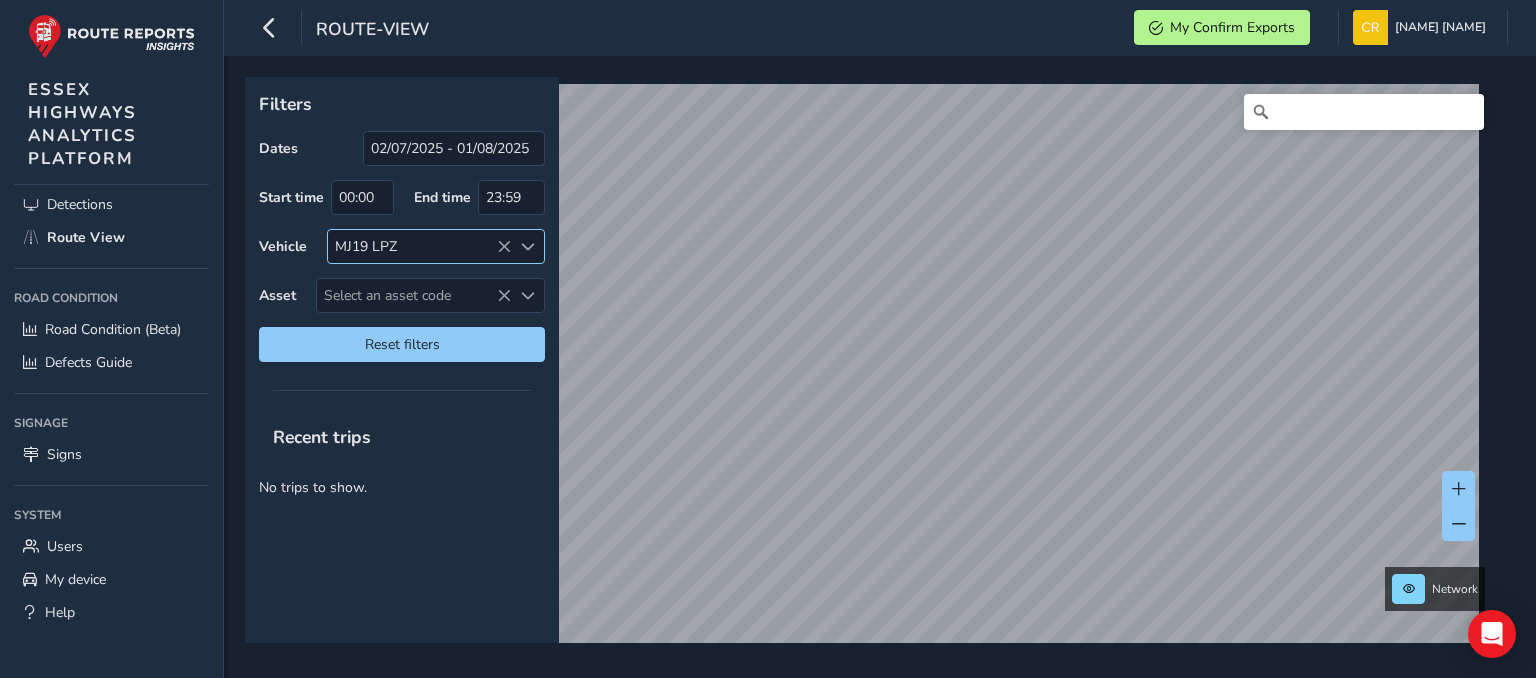 click at bounding box center (504, 247) 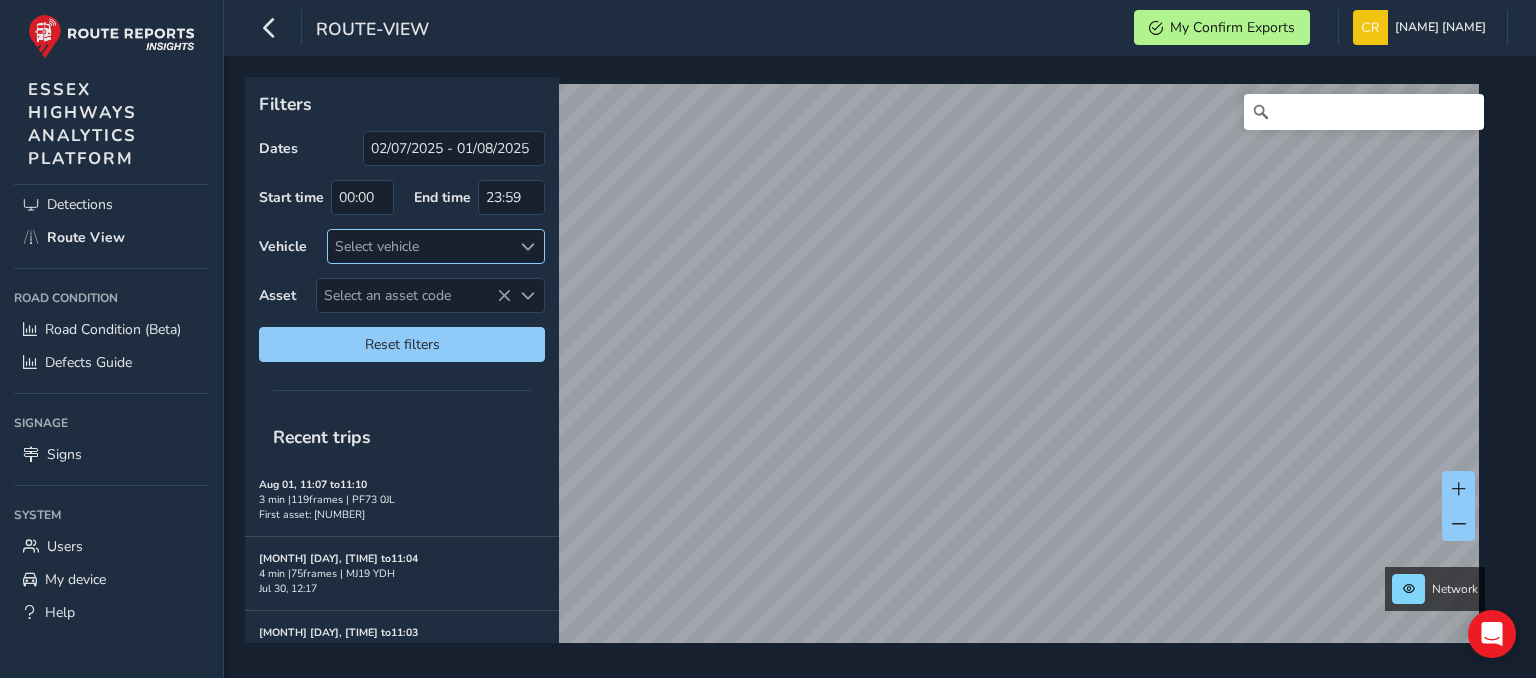 click on "Select vehicle" at bounding box center [419, 246] 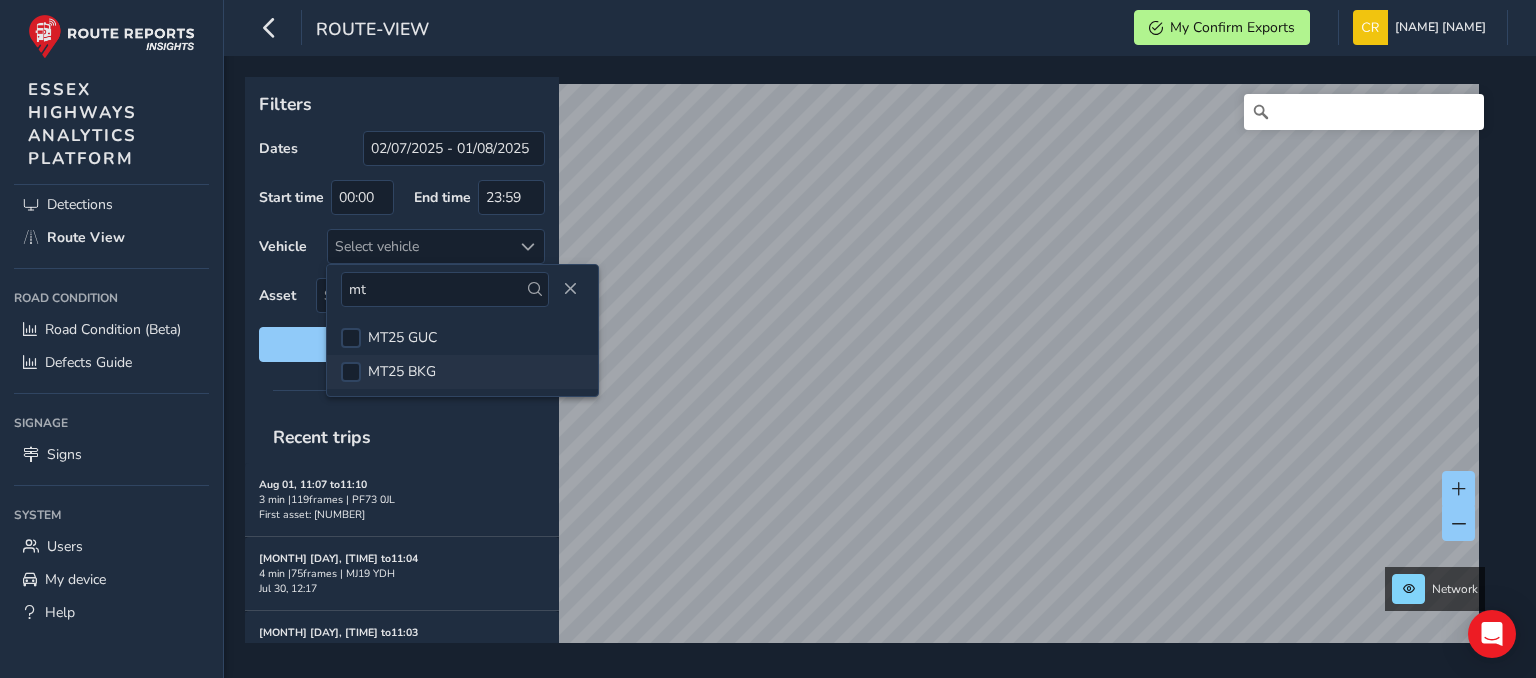 type on "mt" 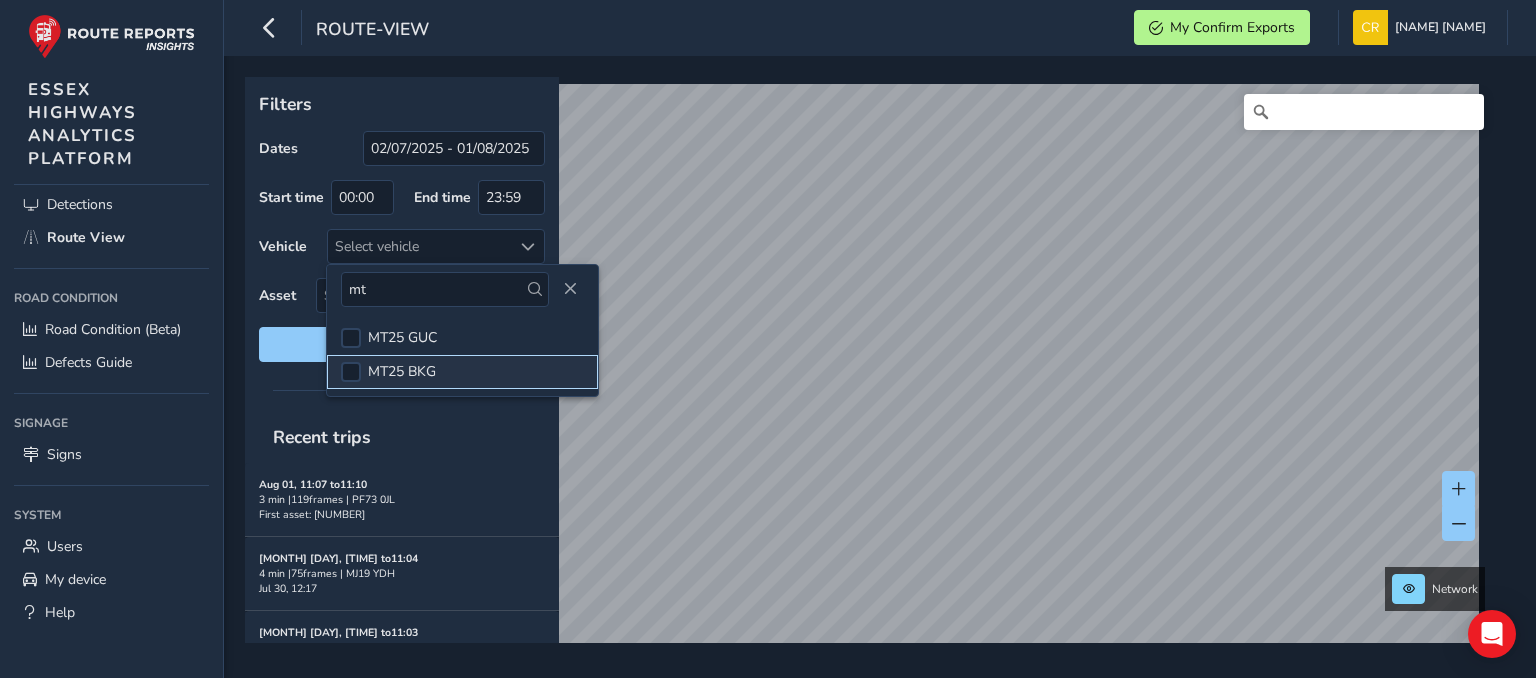 click on "MT25 BKG" at bounding box center [462, 372] 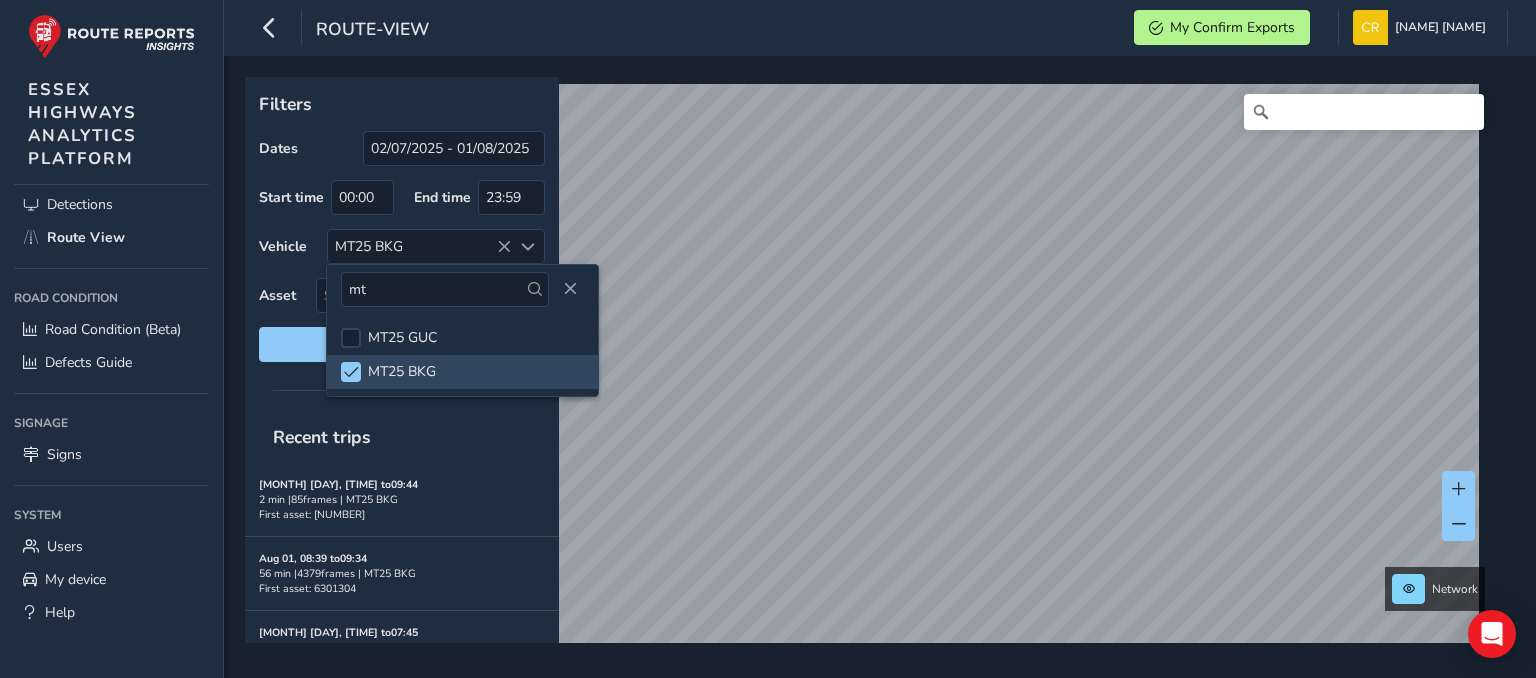 click at bounding box center (402, 390) 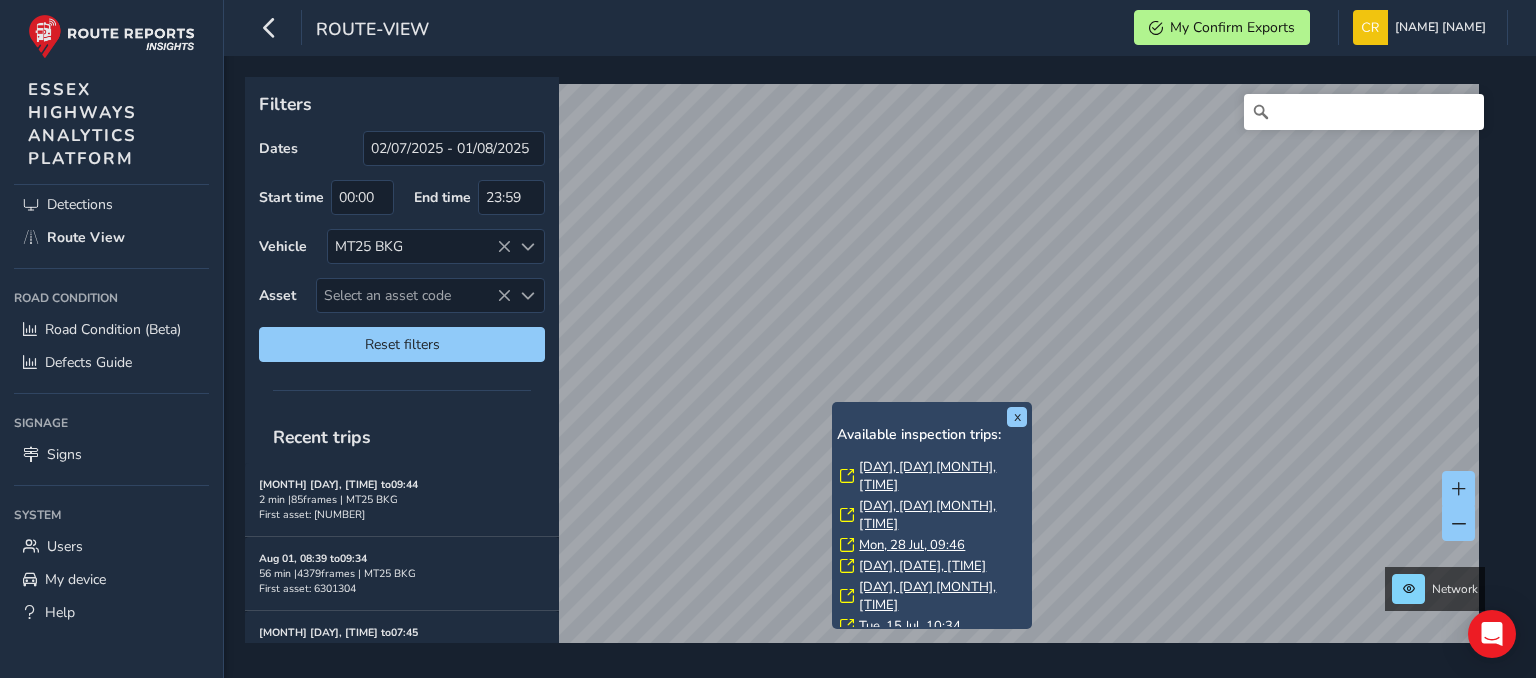 click on "[DAY], [DAY] [MONTH], [TIME]" at bounding box center [943, 476] 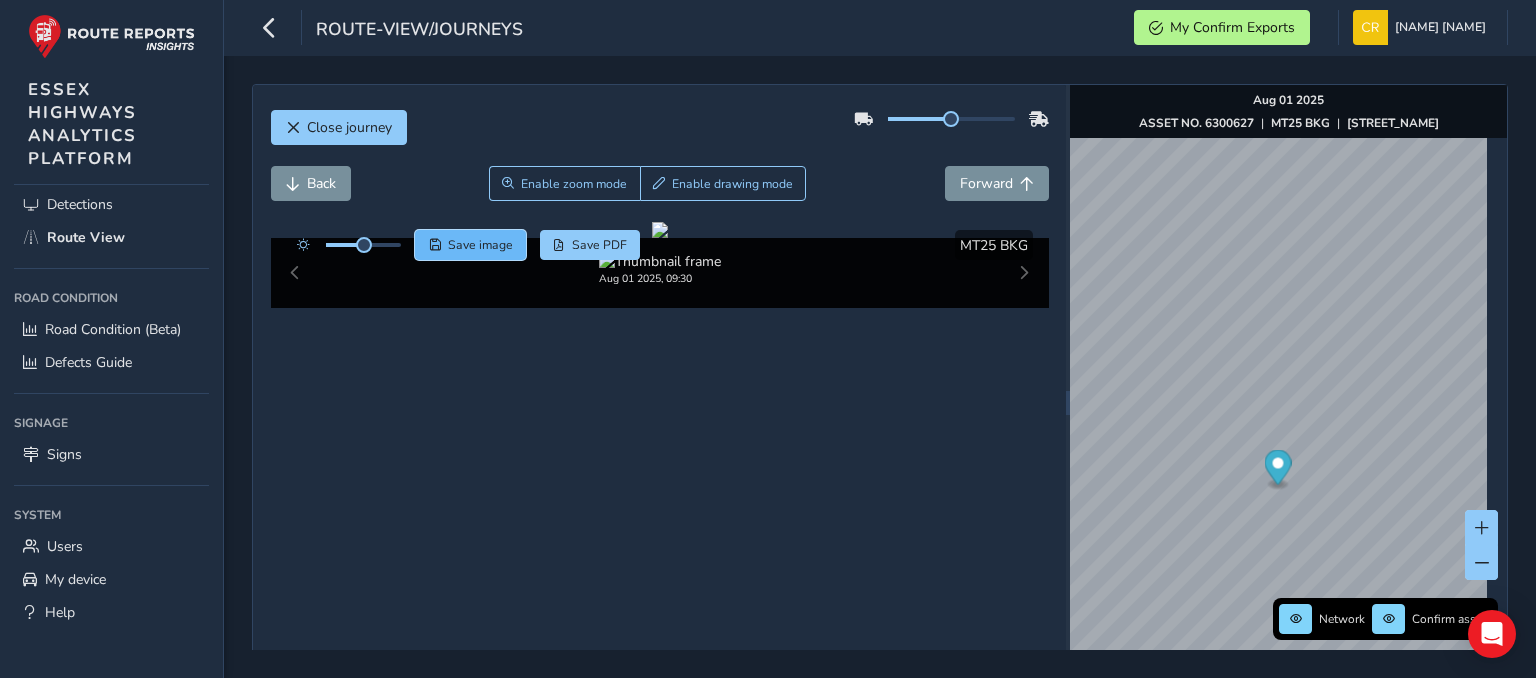 click on "Save image" at bounding box center (480, 245) 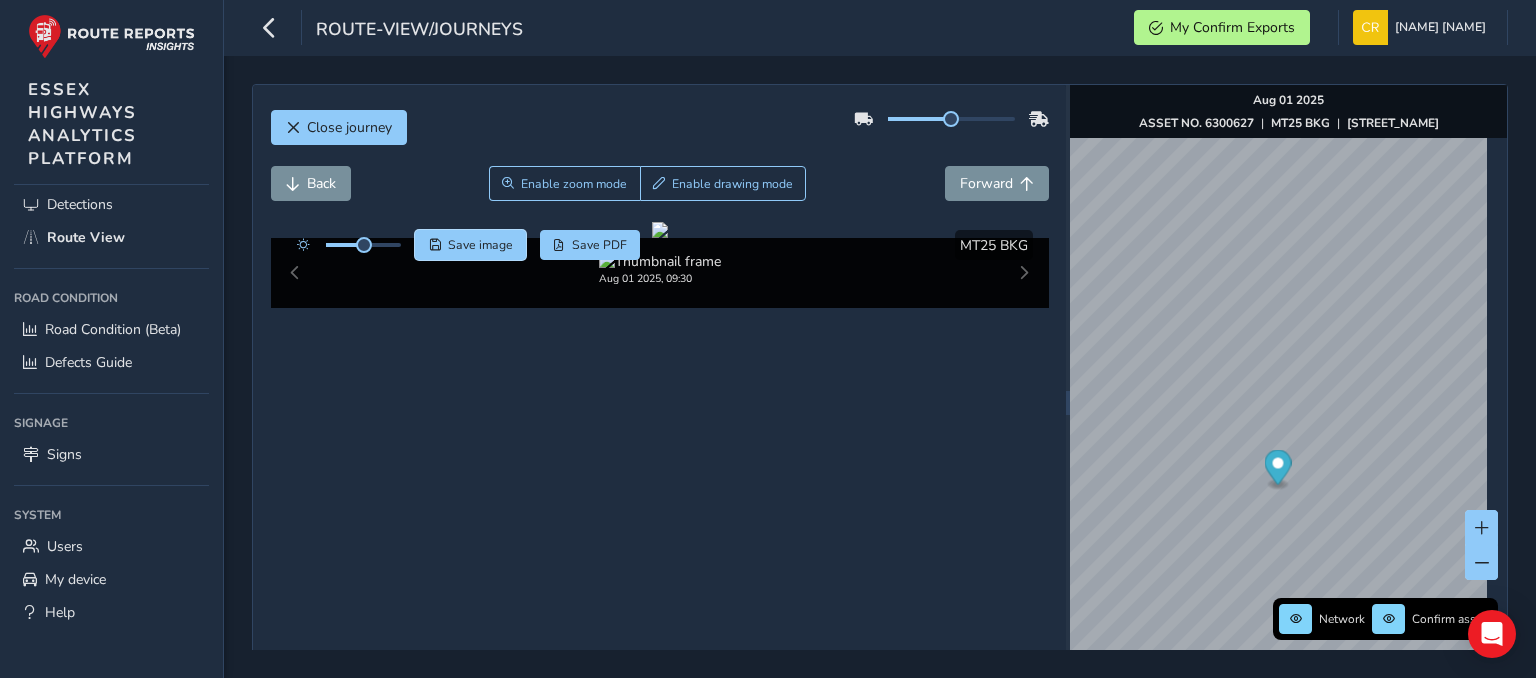 type 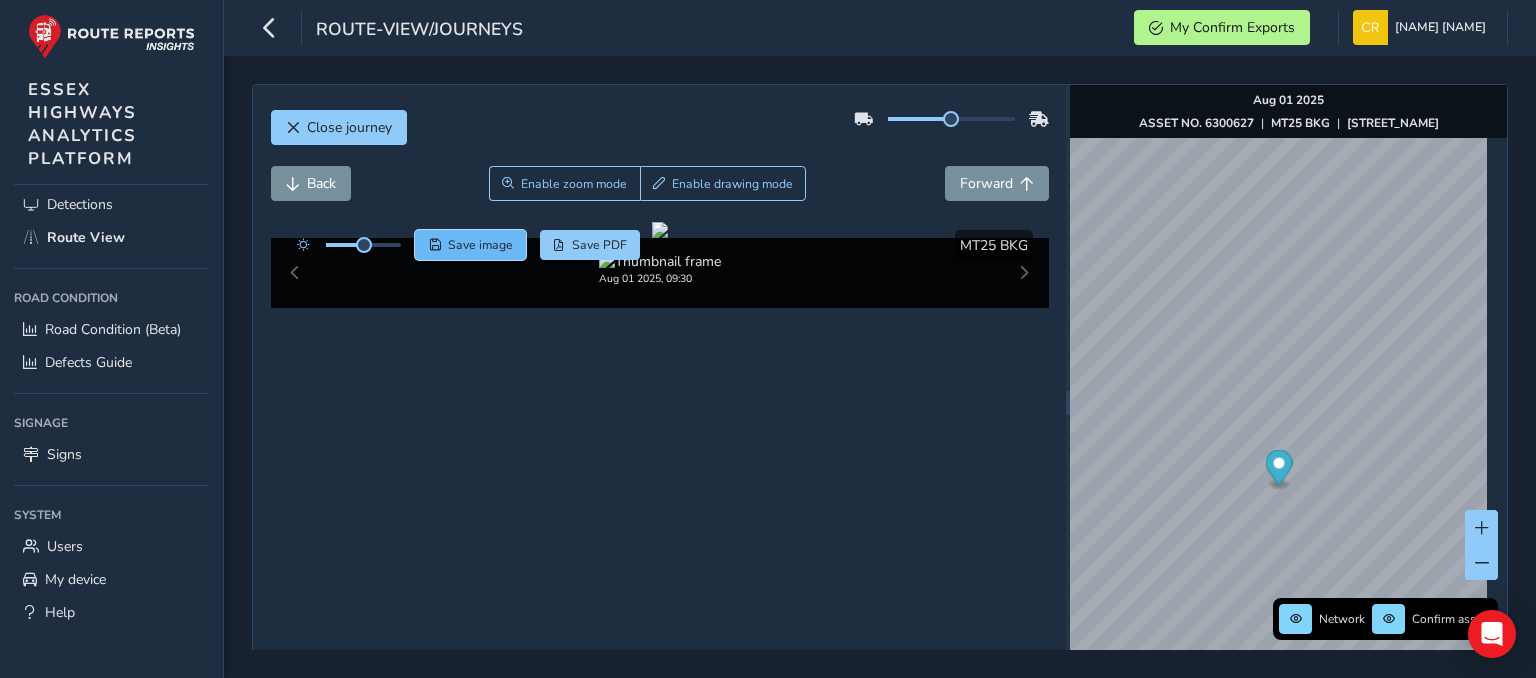 click on "Save image" at bounding box center [480, 245] 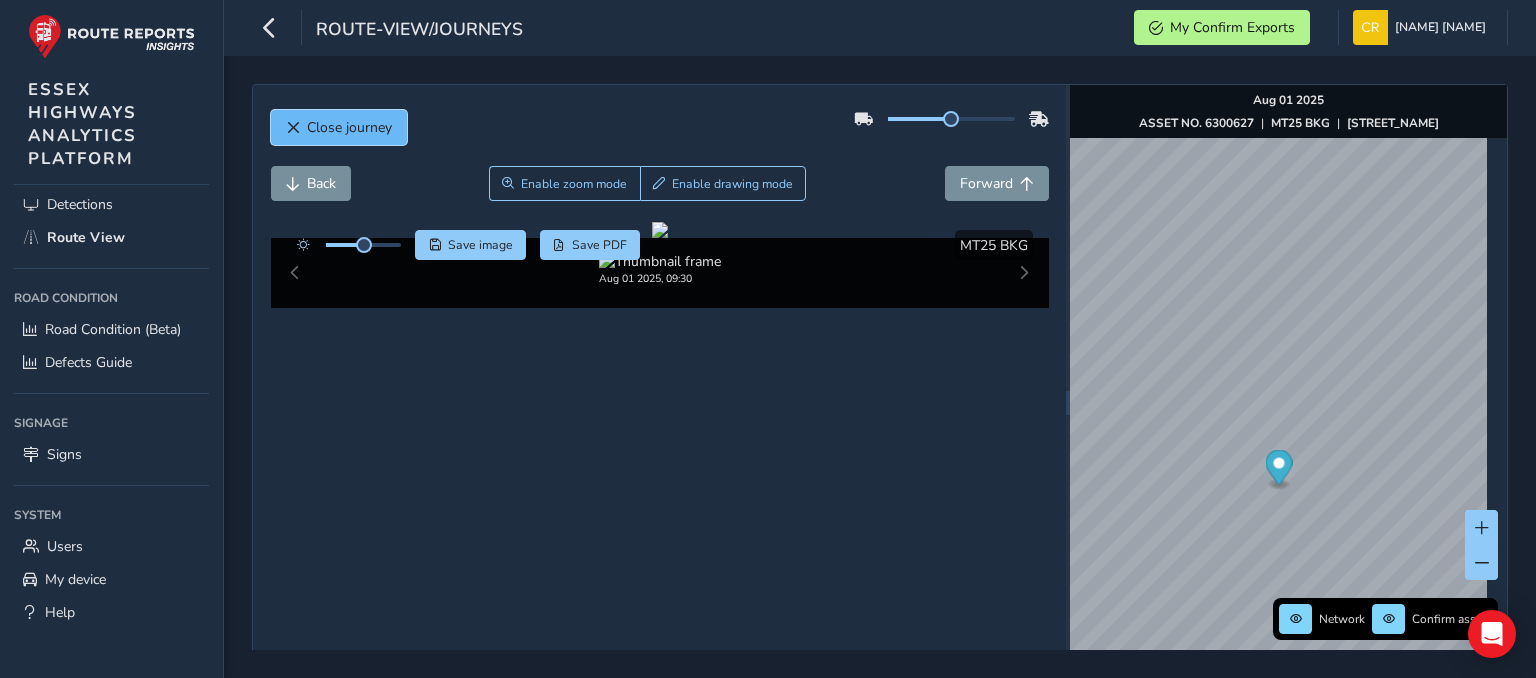 click on "Close journey" at bounding box center [349, 127] 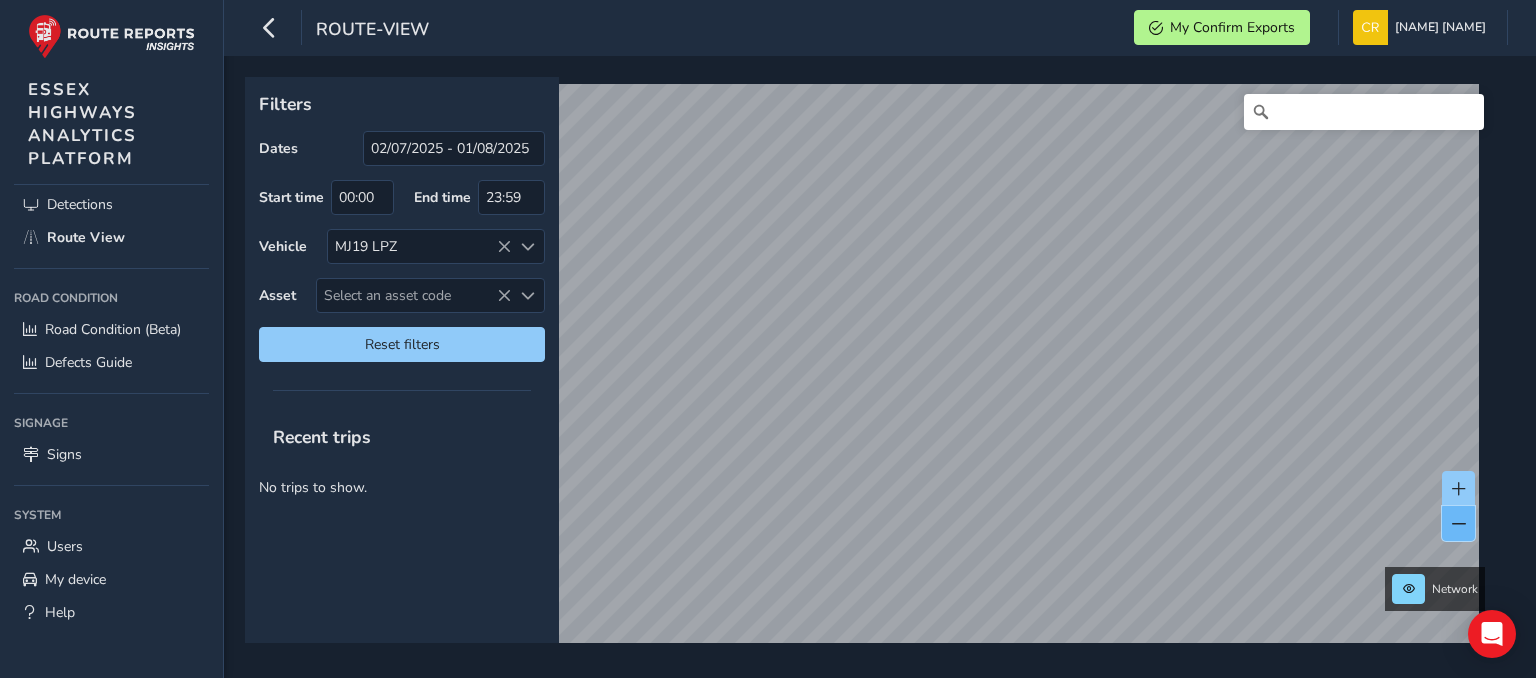 click at bounding box center [1458, 523] 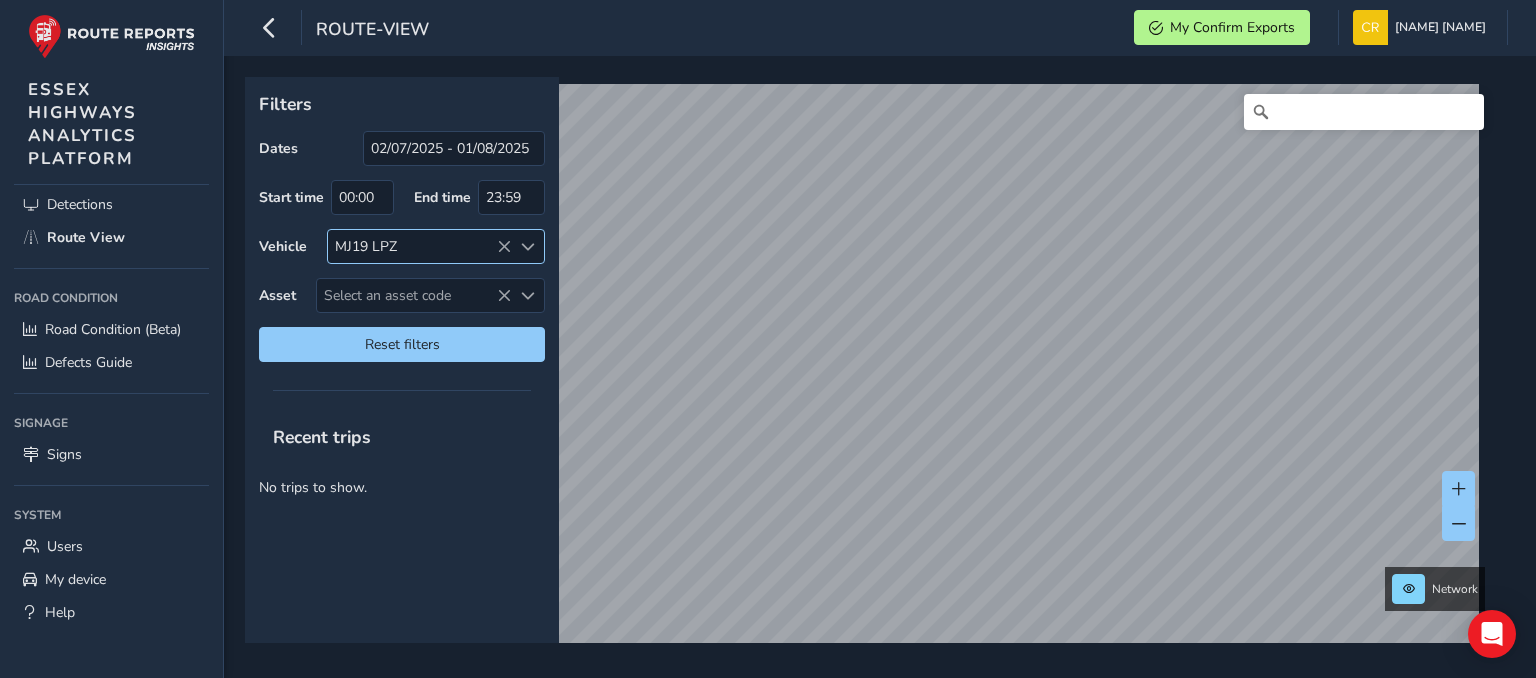 drag, startPoint x: 1459, startPoint y: 525, endPoint x: 504, endPoint y: 247, distance: 994.64014 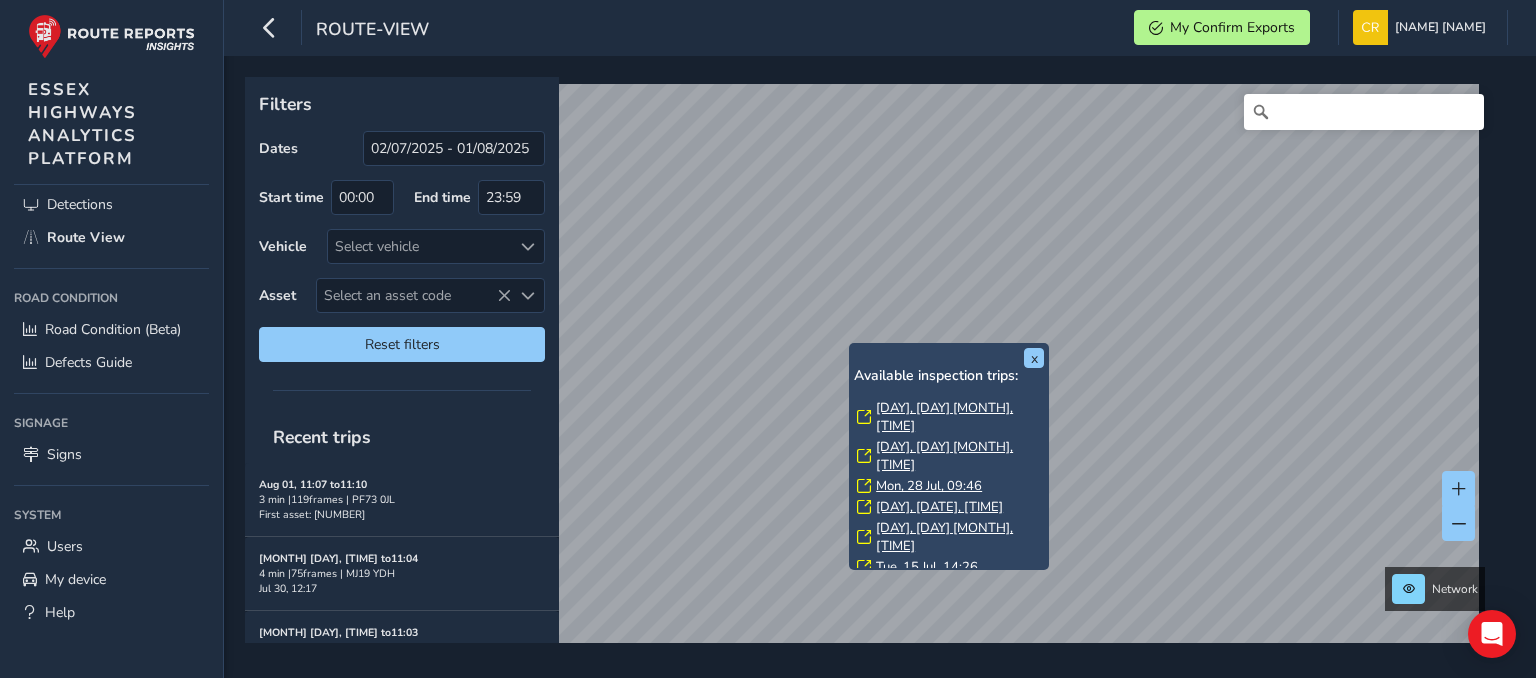 click on "[DAY], [DAY] [MONTH], [TIME]" at bounding box center [960, 417] 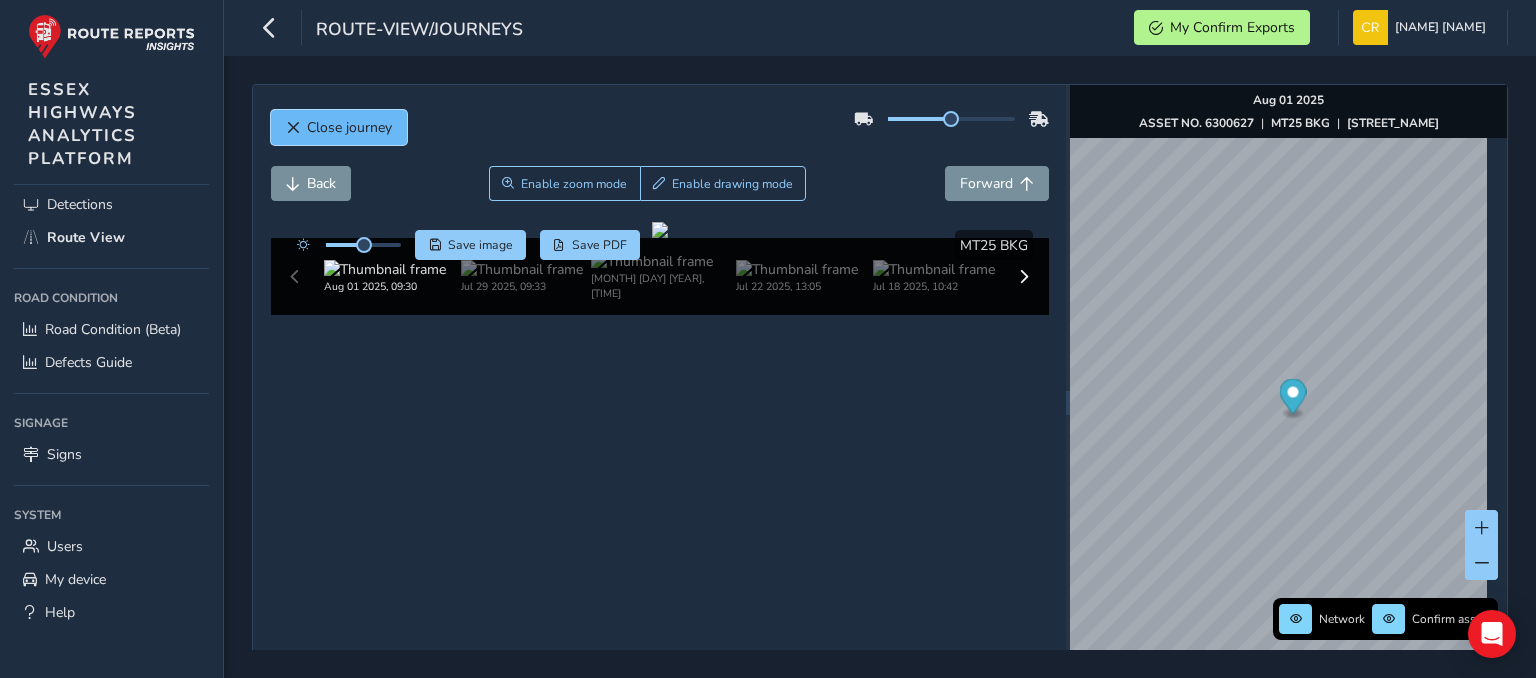 click on "Close journey" at bounding box center (339, 127) 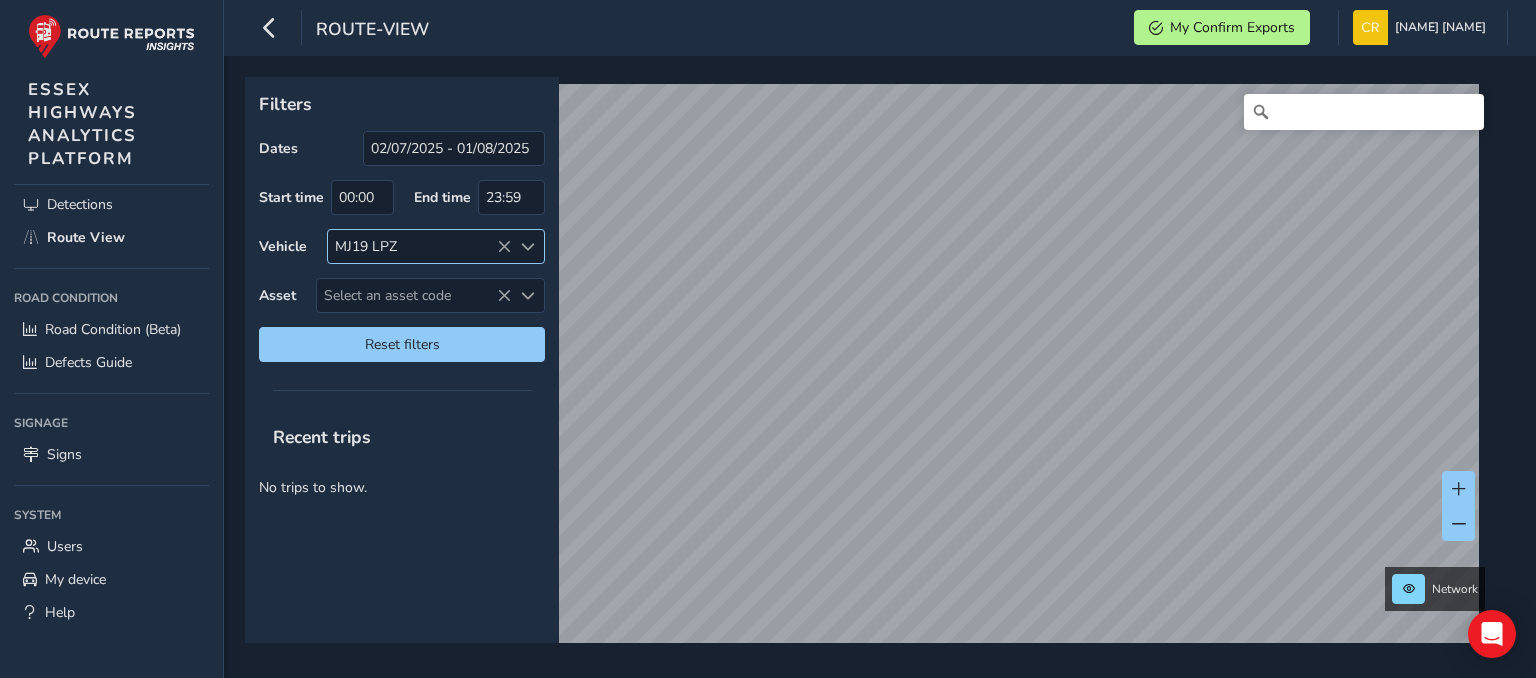 click at bounding box center (504, 247) 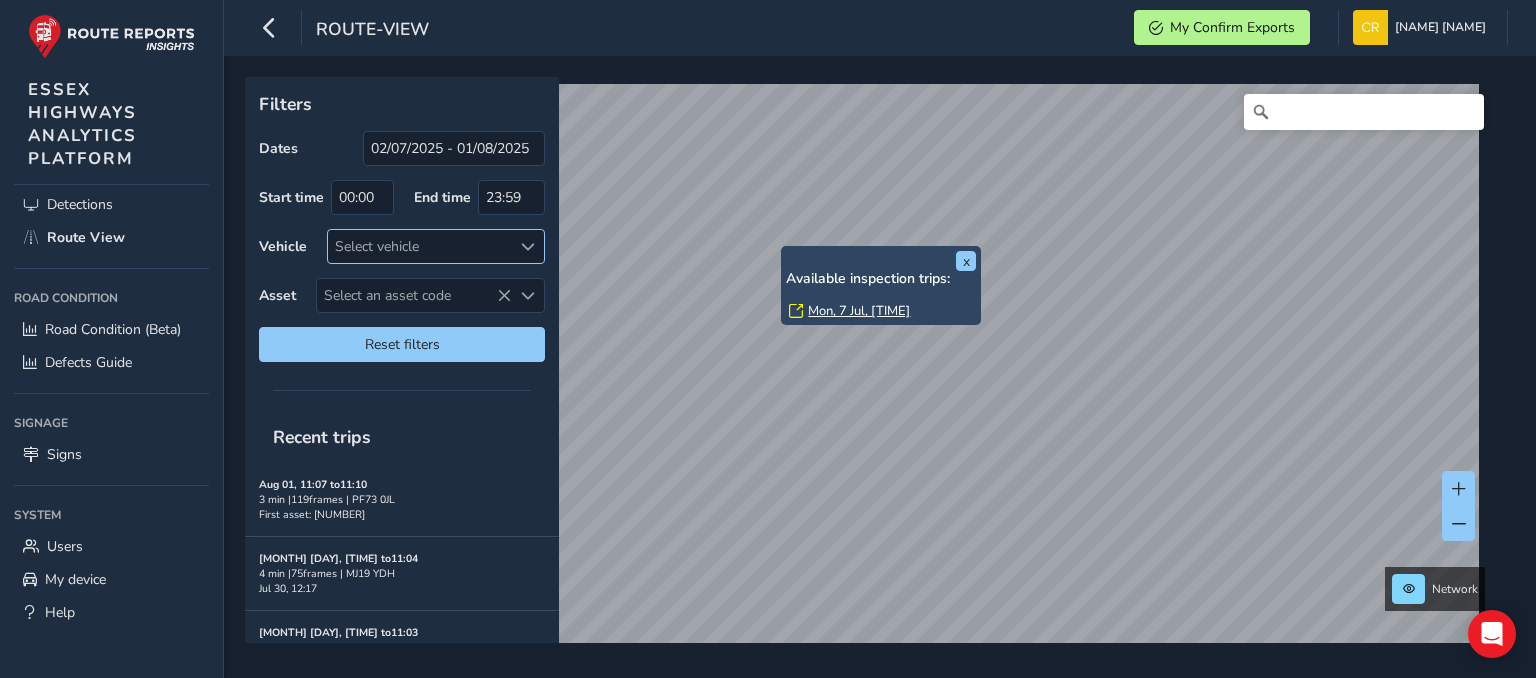 click on "Mon, 7 Jul, [TIME]" at bounding box center [859, 311] 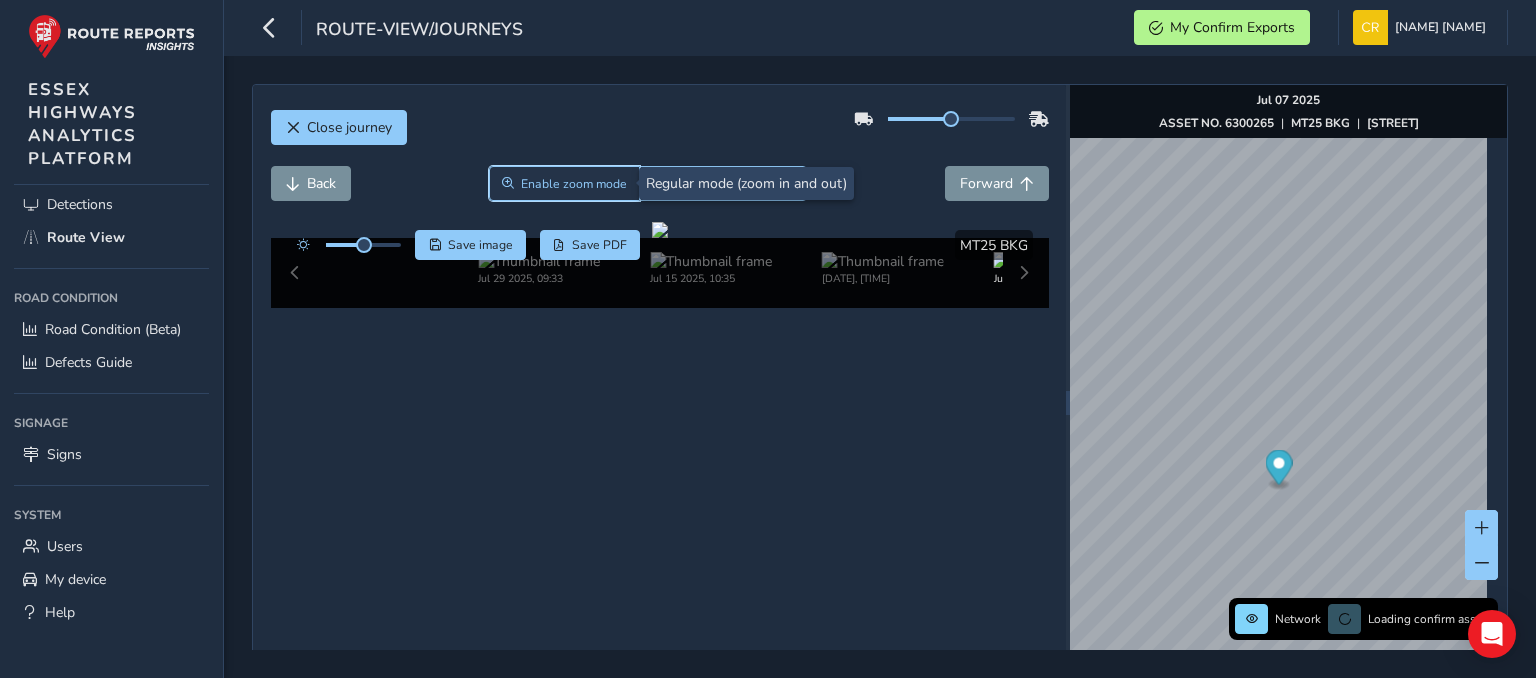 click on "Enable zoom mode" at bounding box center (565, 183) 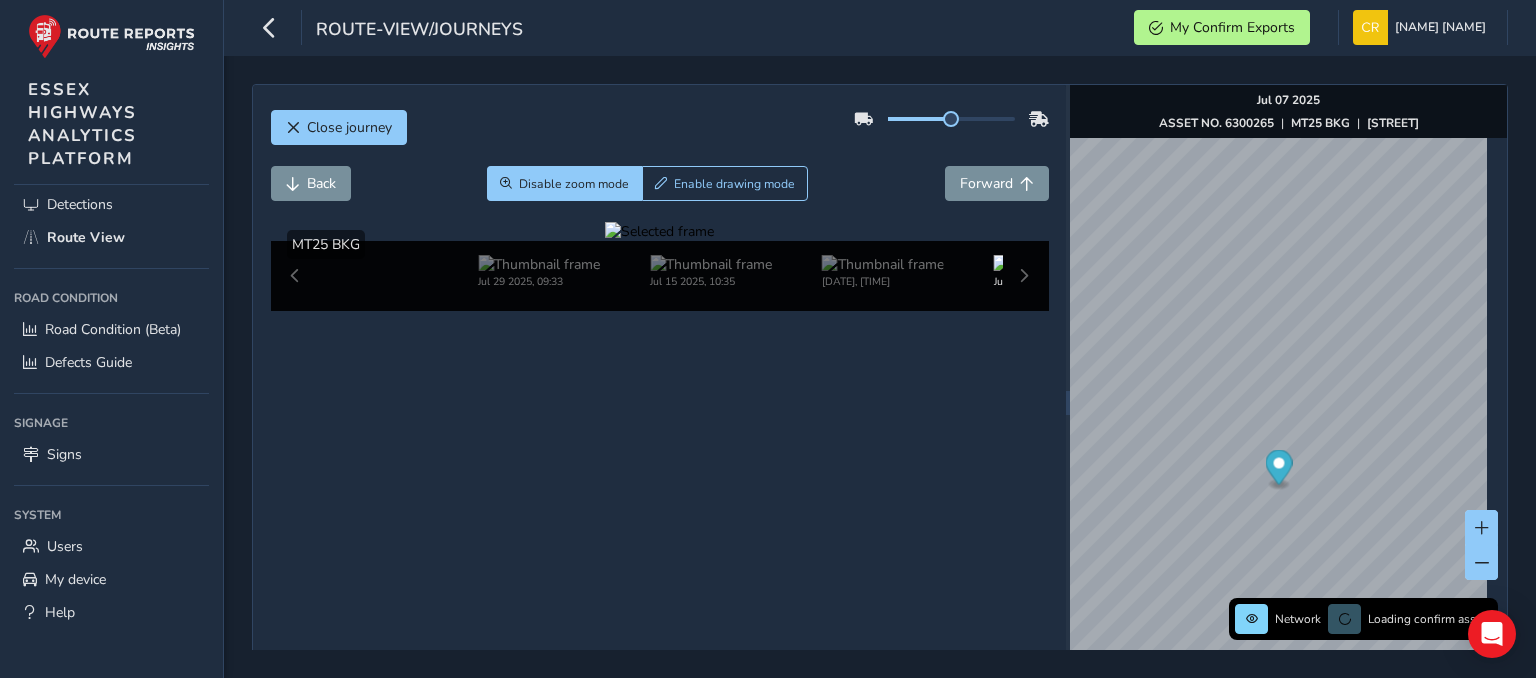 click at bounding box center (659, 231) 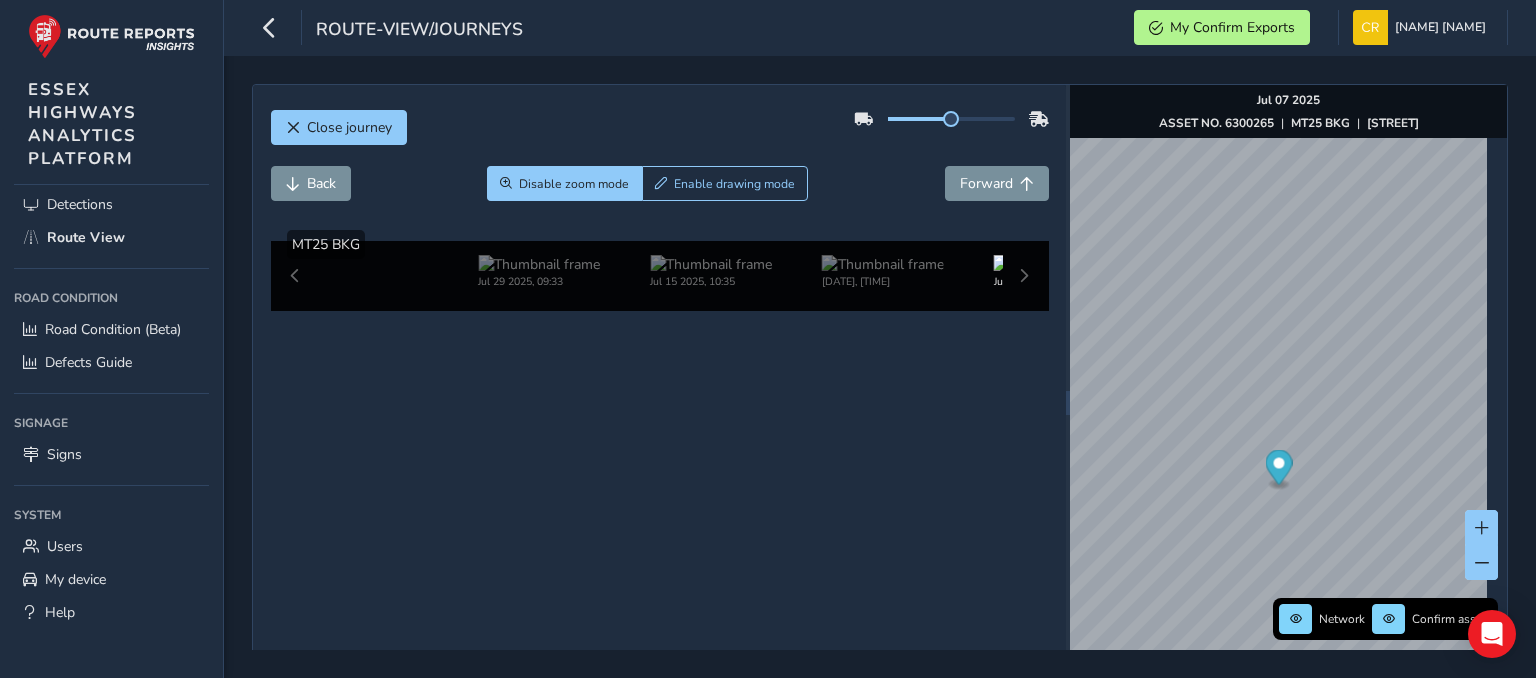 click at bounding box center [1667, 647] 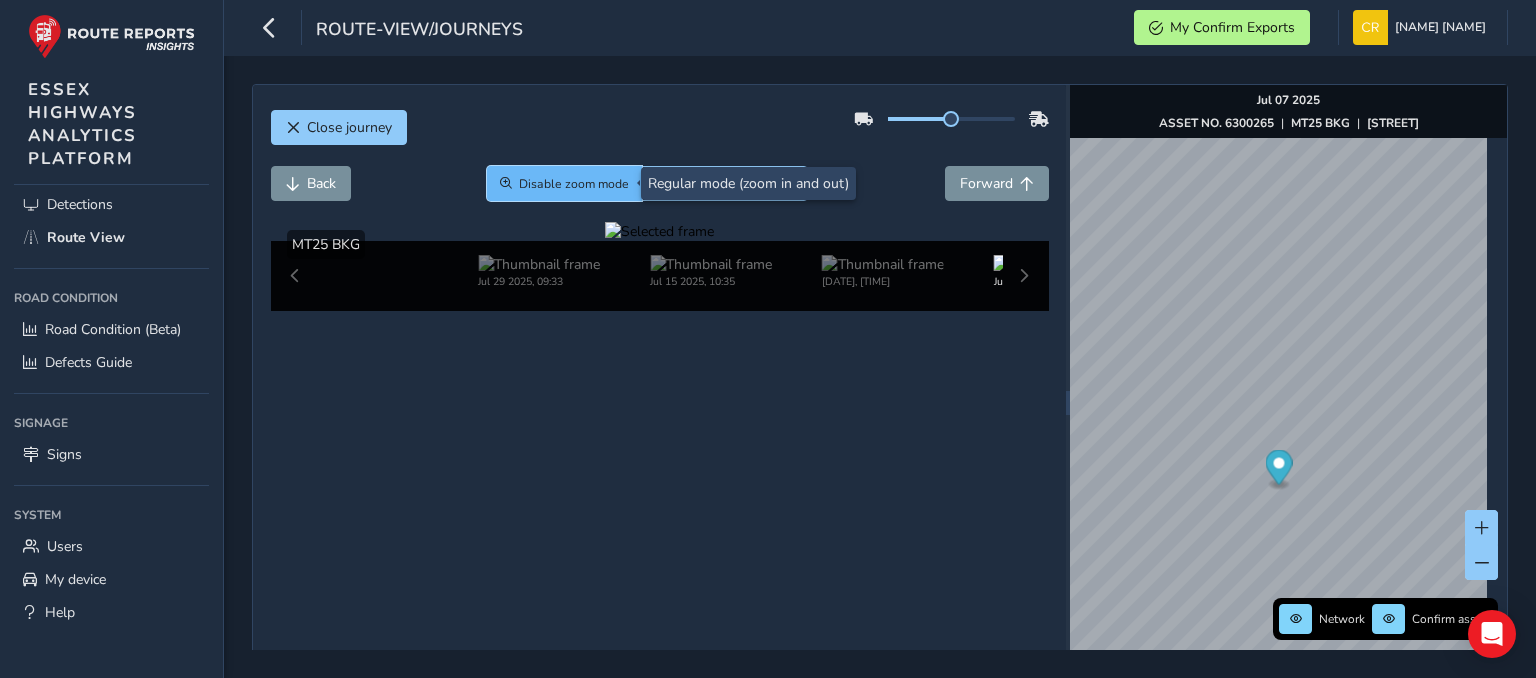 click on "Disable zoom mode" at bounding box center [574, 184] 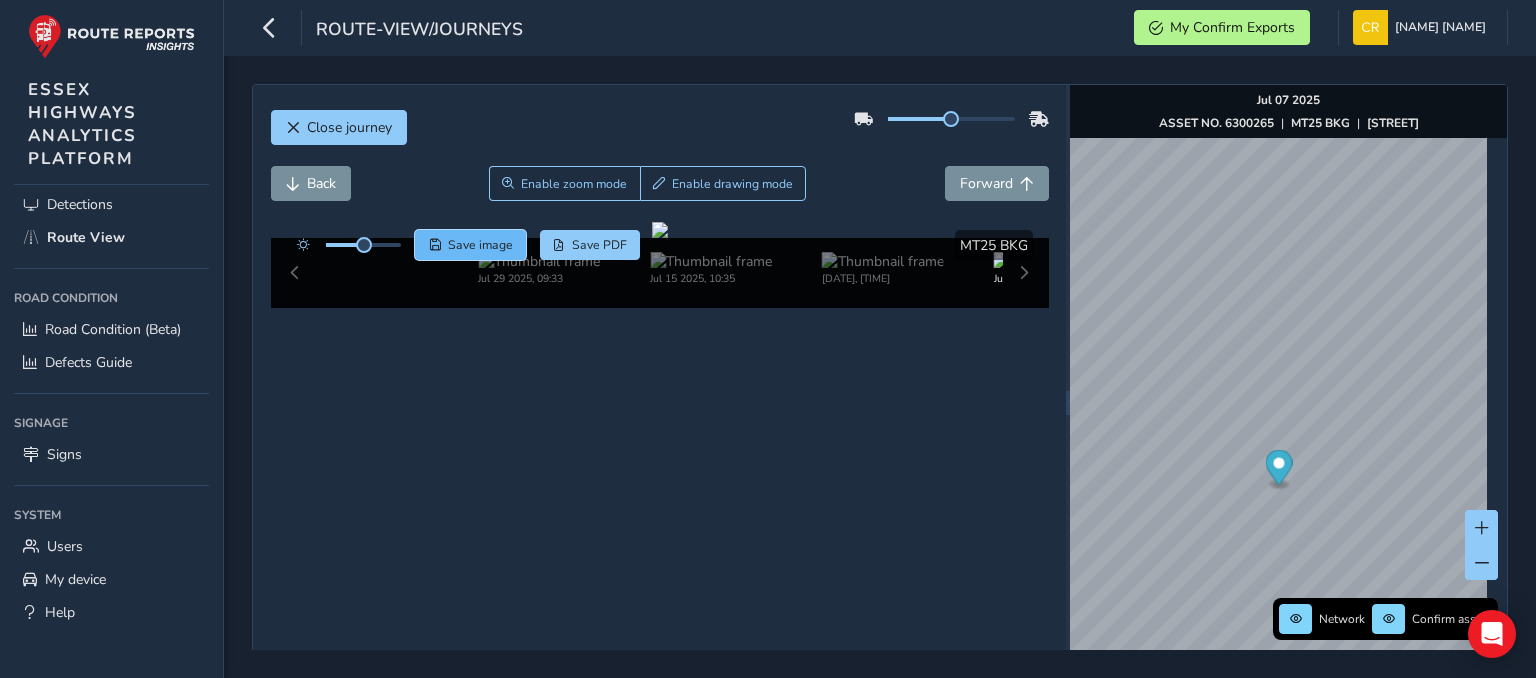 click on "Save image" at bounding box center (480, 245) 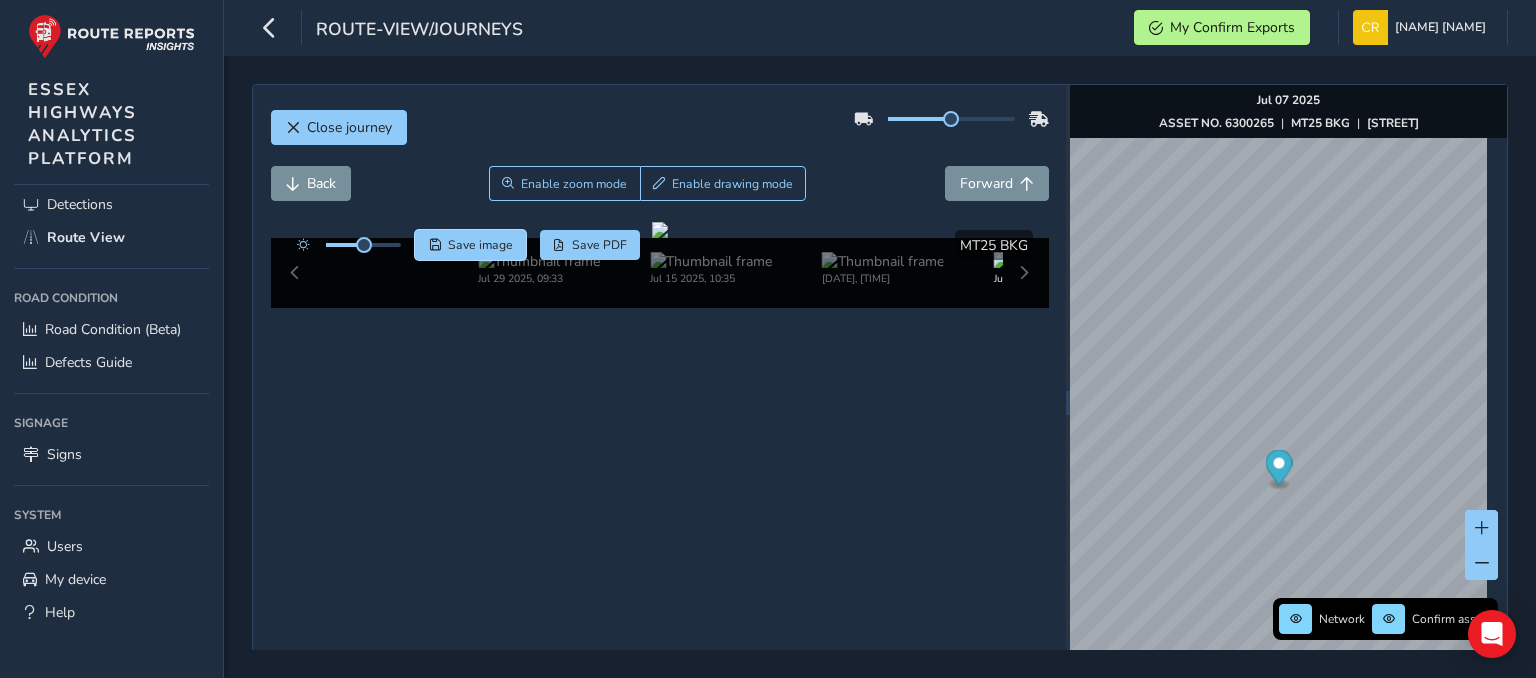 type 